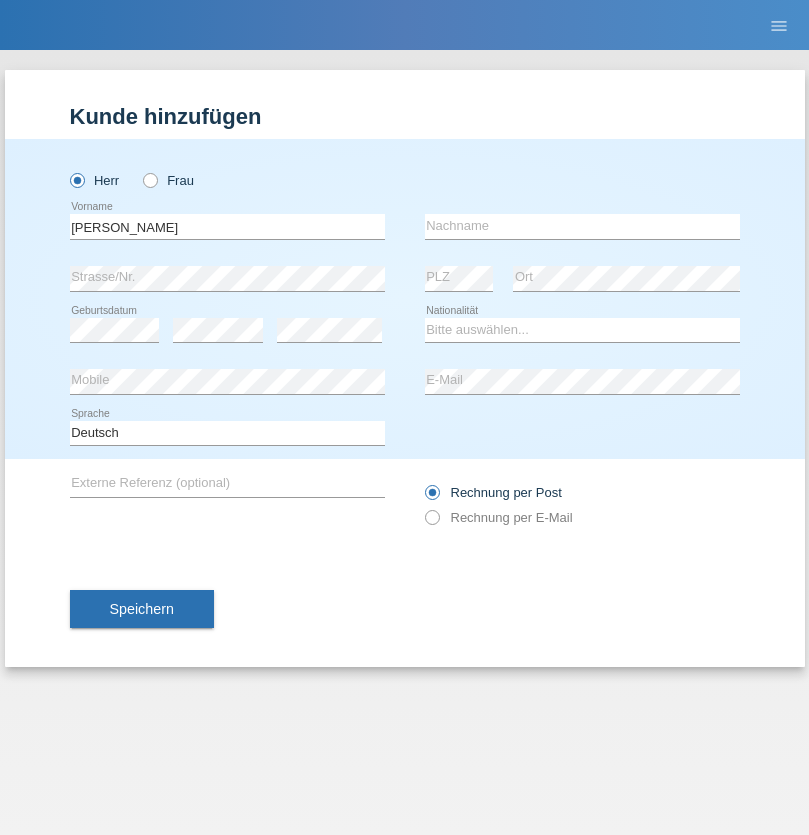 scroll, scrollTop: 0, scrollLeft: 0, axis: both 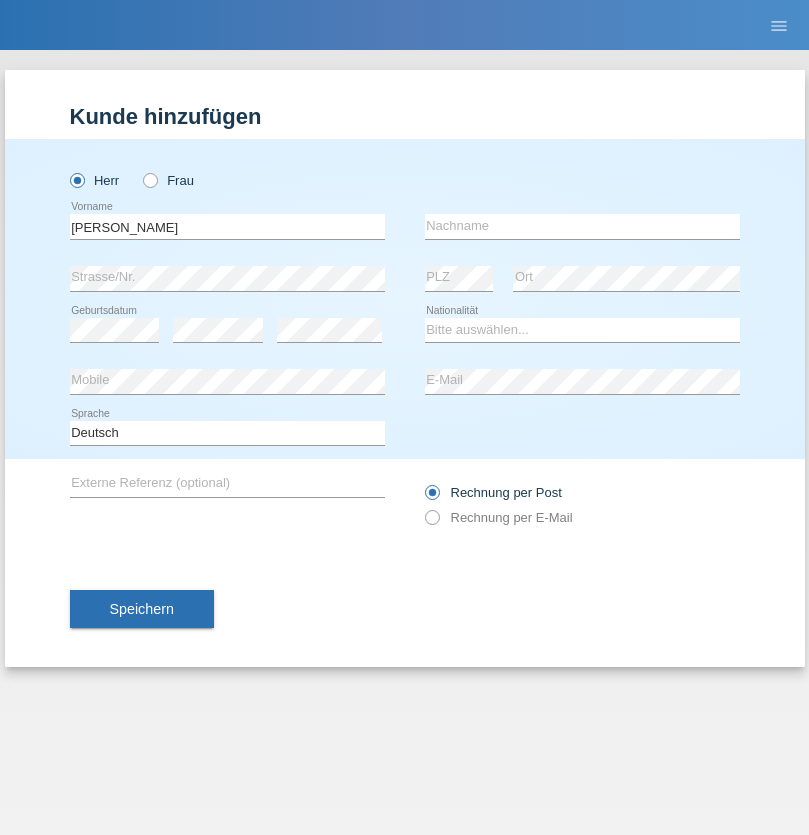 type on "[PERSON_NAME]" 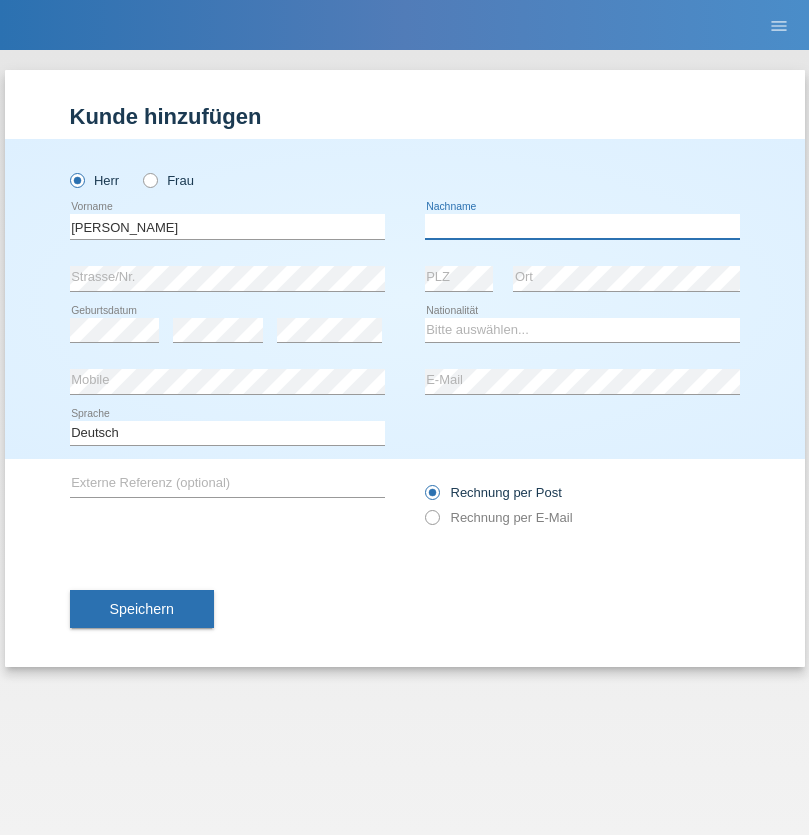 click at bounding box center [582, 226] 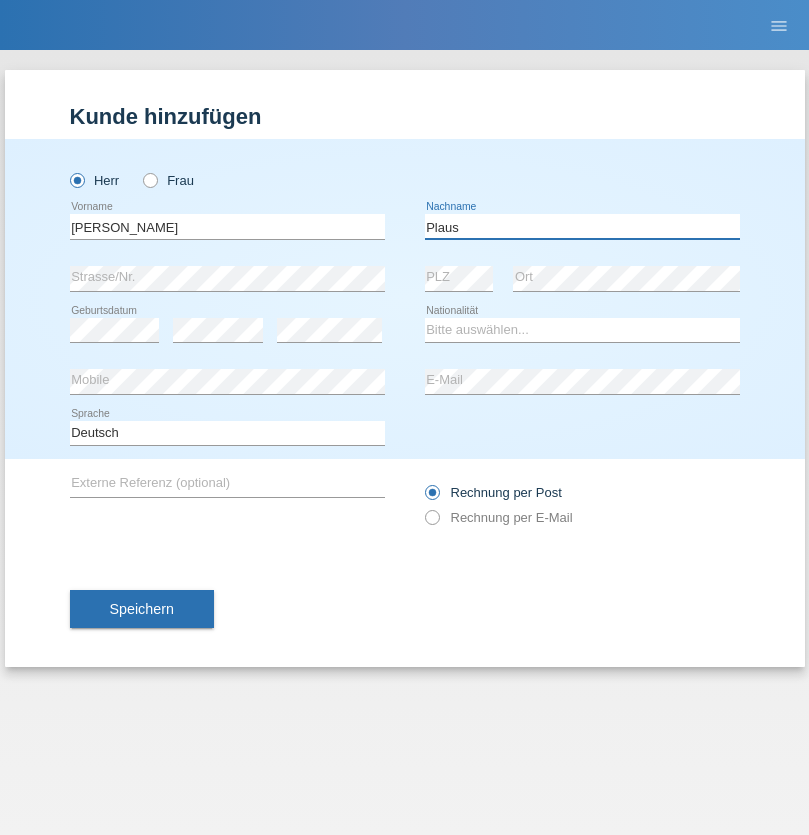 type on "Plaus" 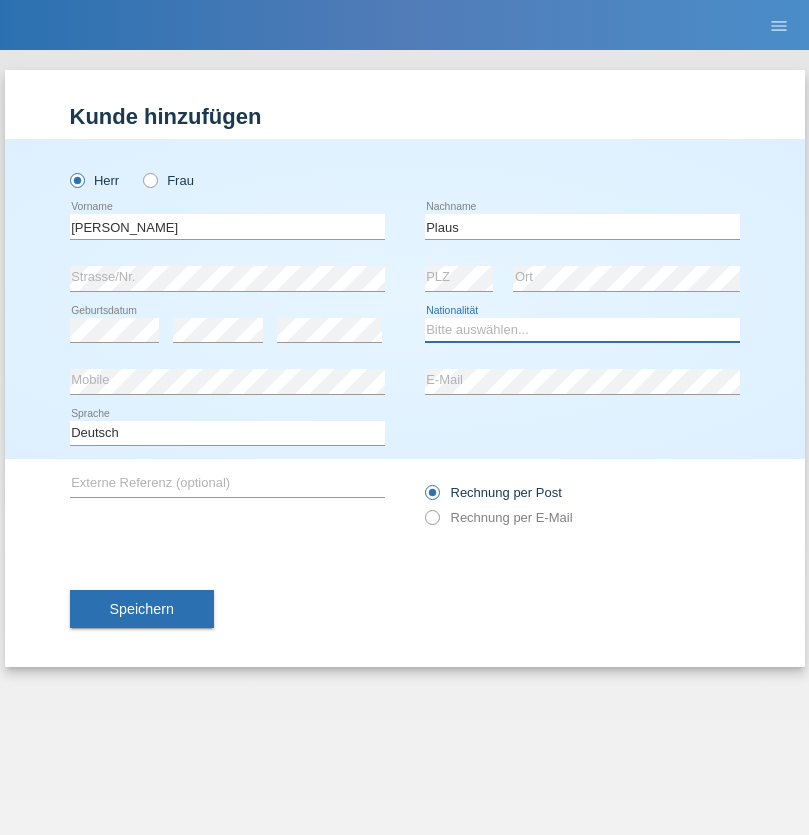 select on "ES" 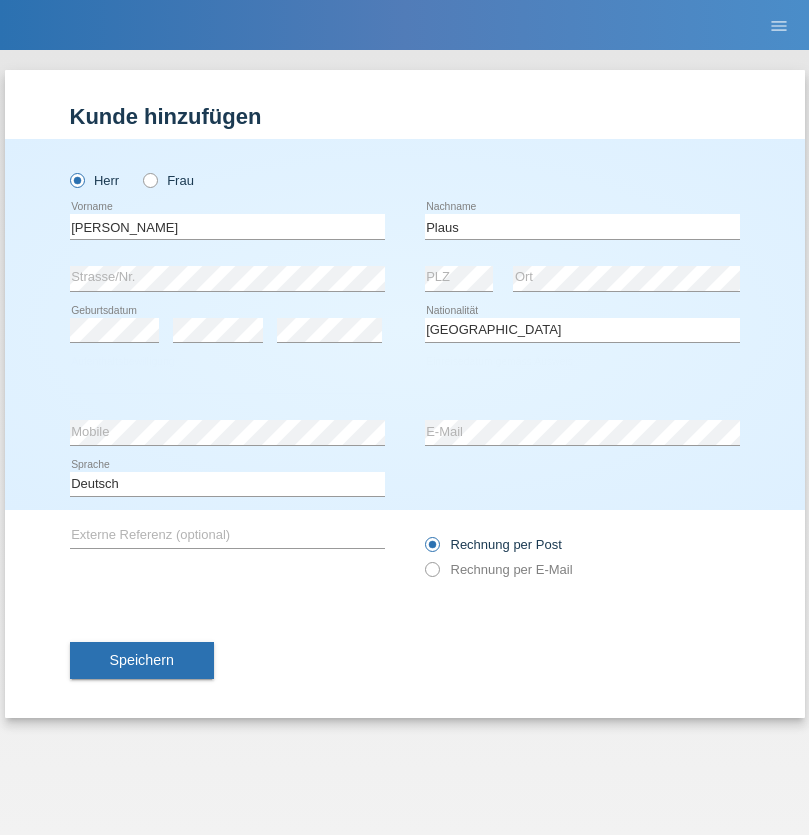 select on "C" 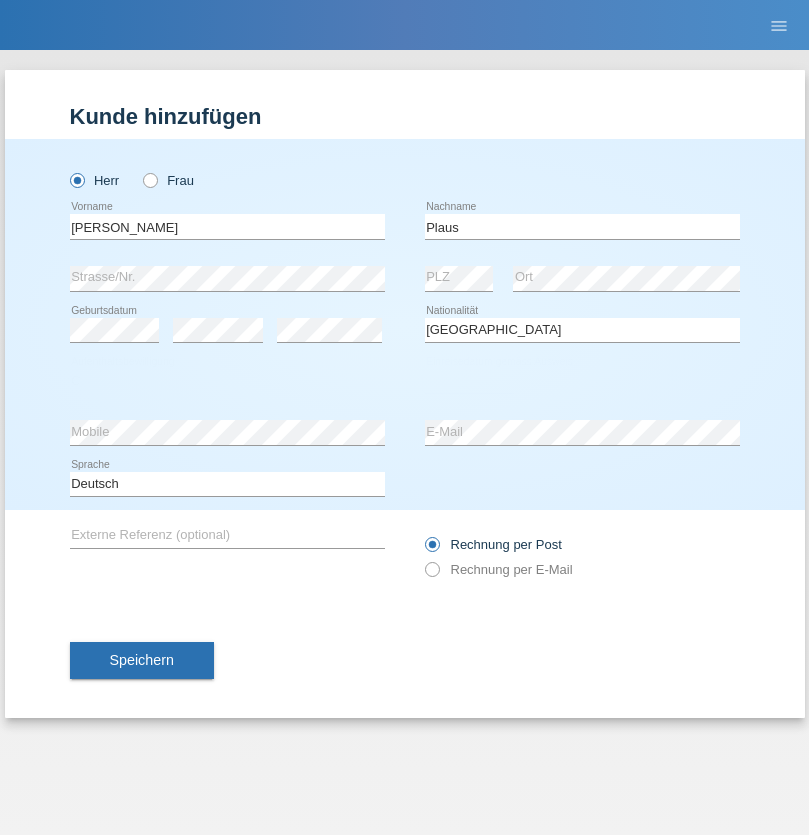 select on "01" 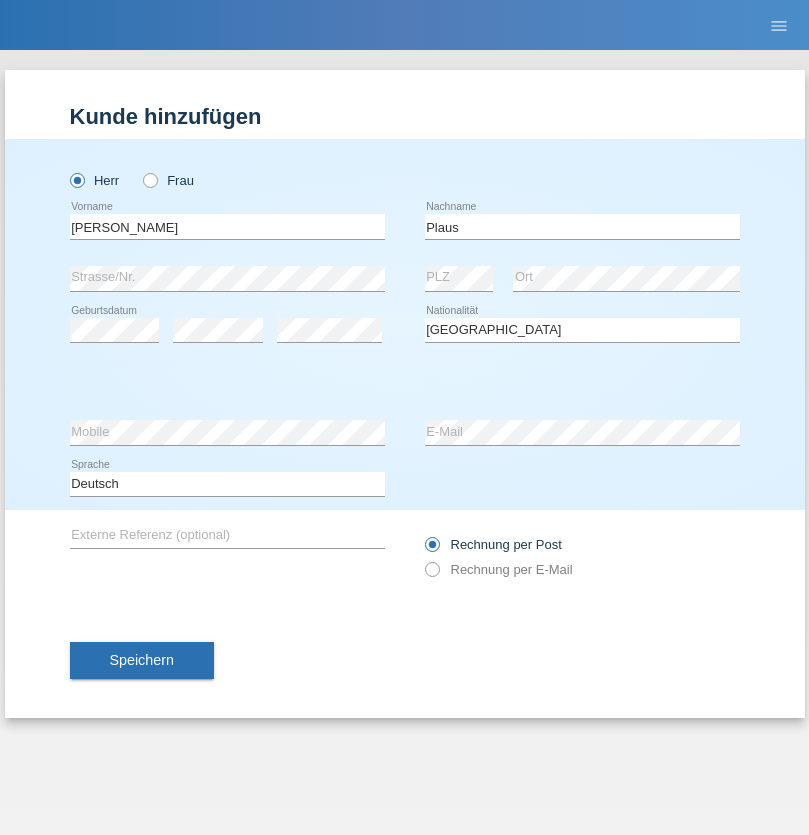 select on "08" 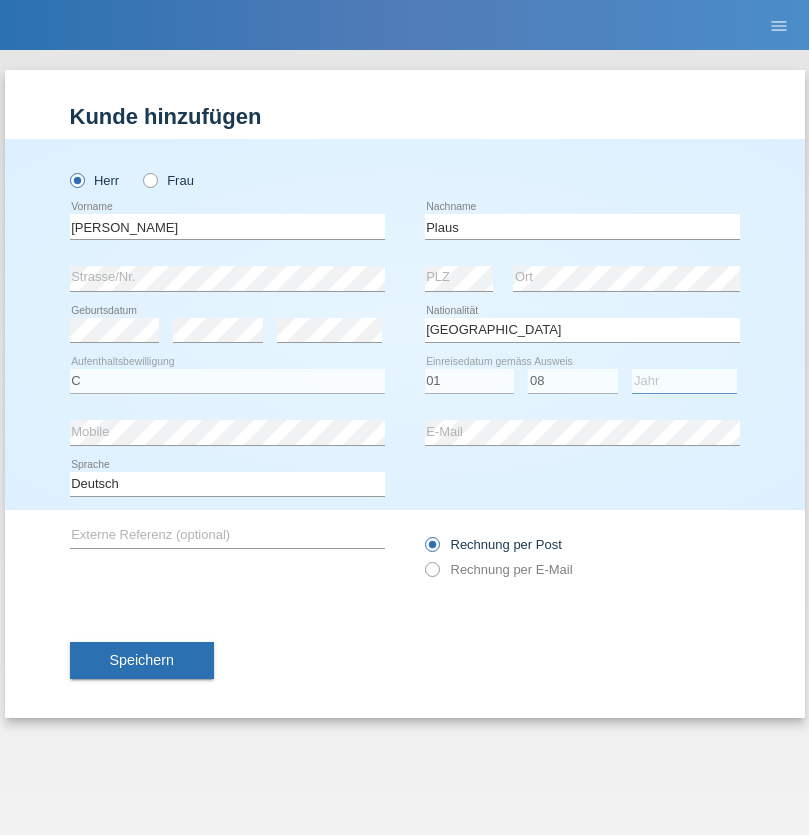 select on "2021" 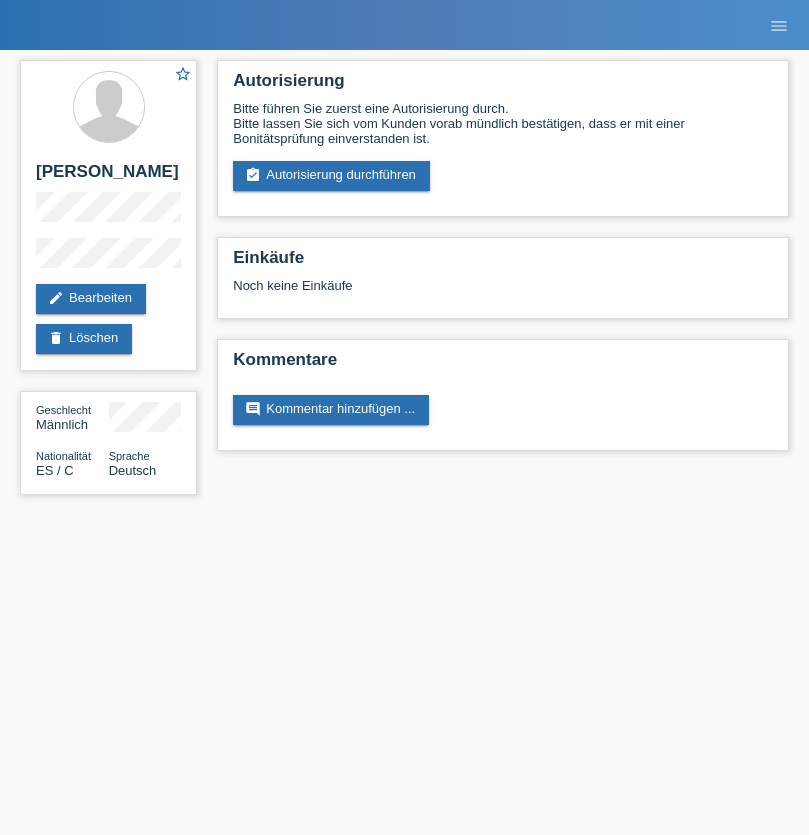 scroll, scrollTop: 0, scrollLeft: 0, axis: both 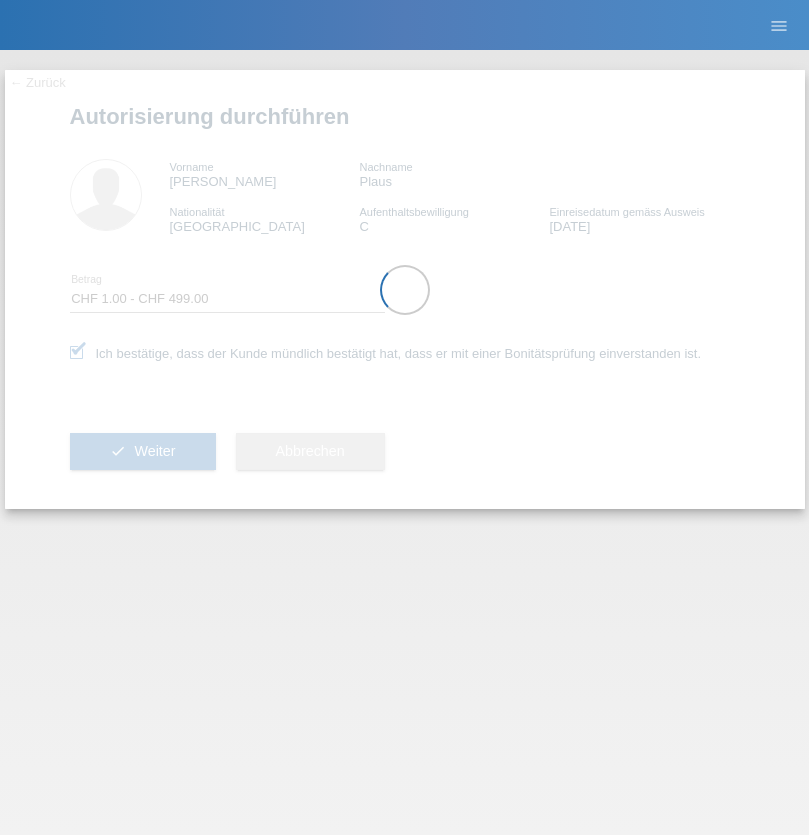select on "1" 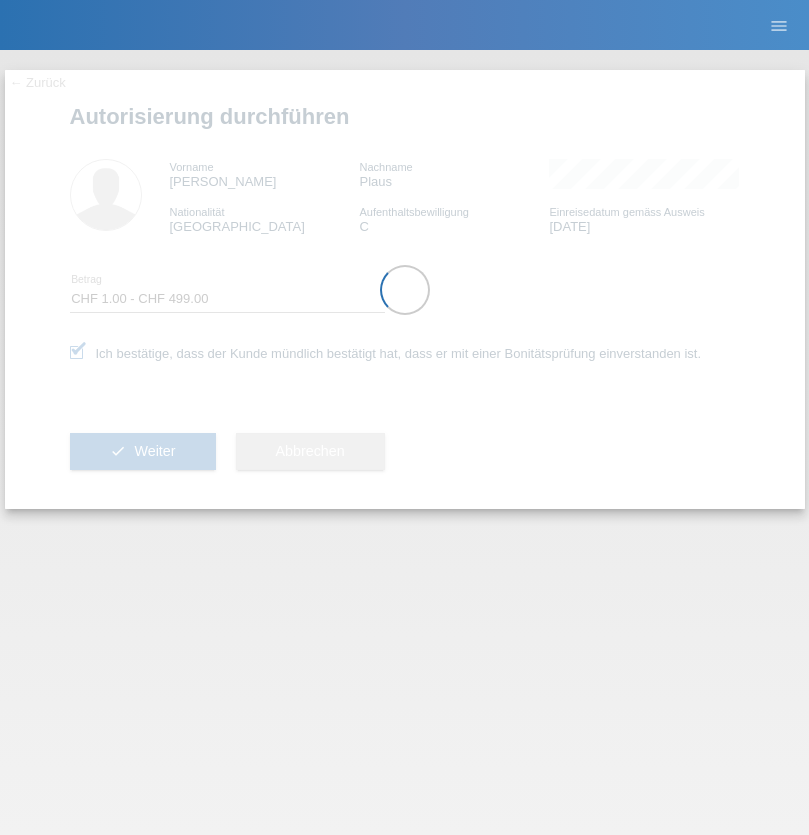 scroll, scrollTop: 0, scrollLeft: 0, axis: both 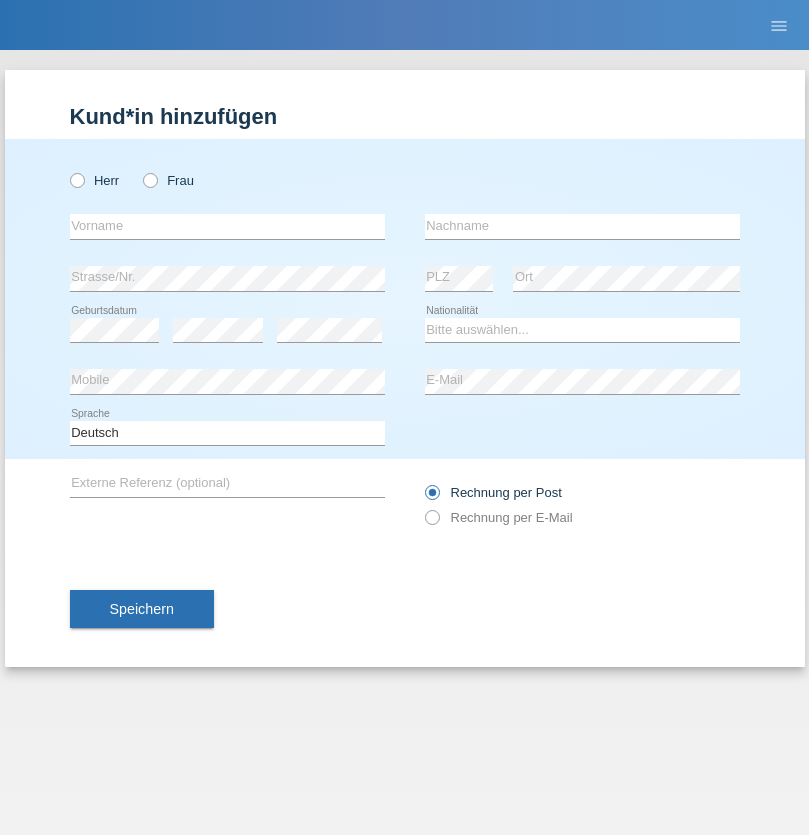 radio on "true" 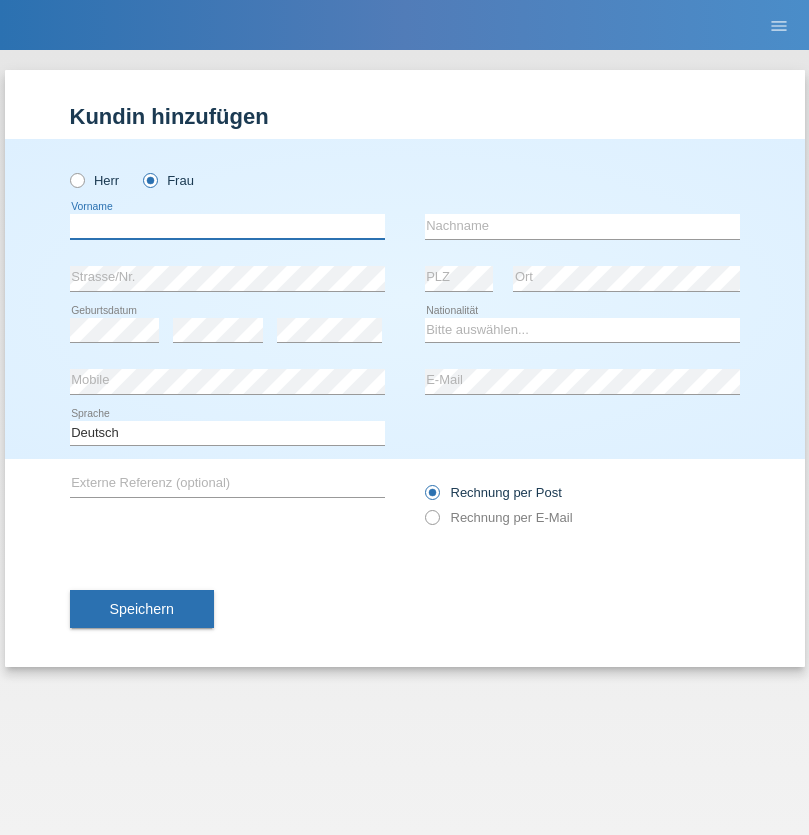 click at bounding box center (227, 226) 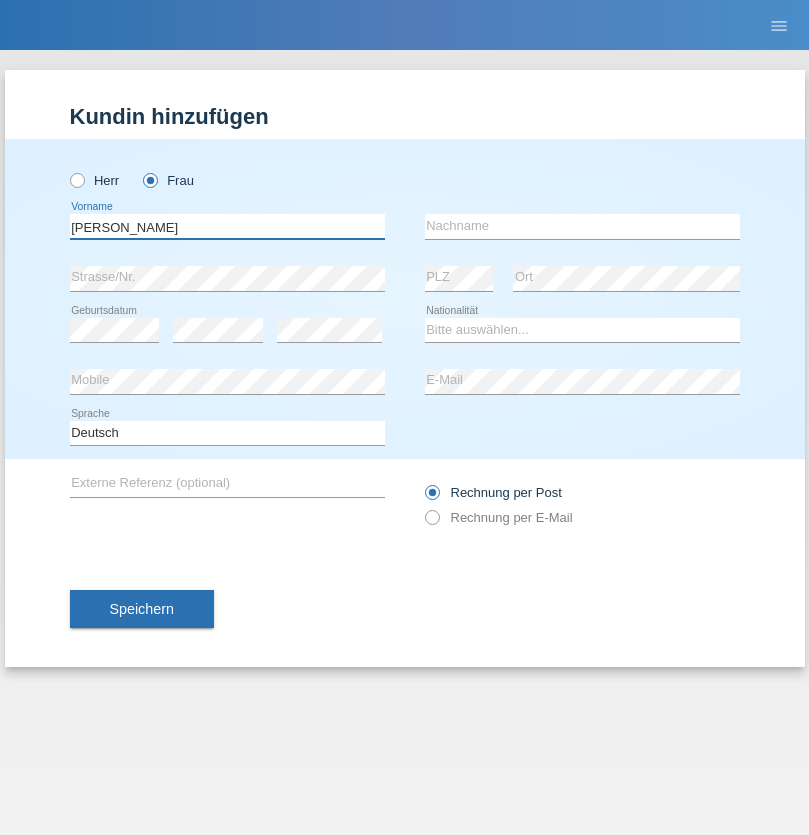 type on "[PERSON_NAME]" 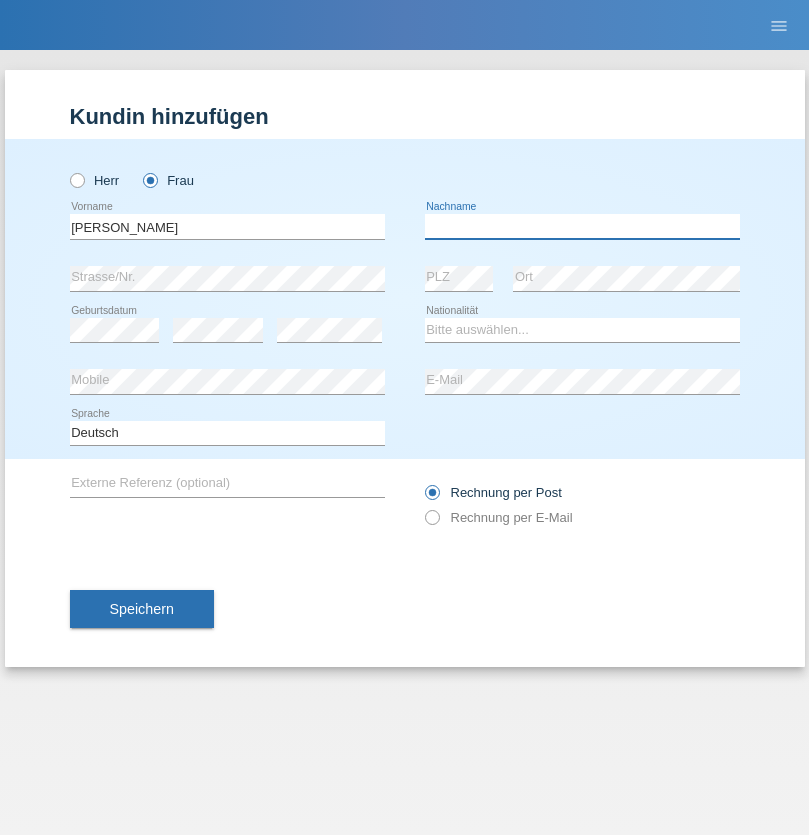 click at bounding box center [582, 226] 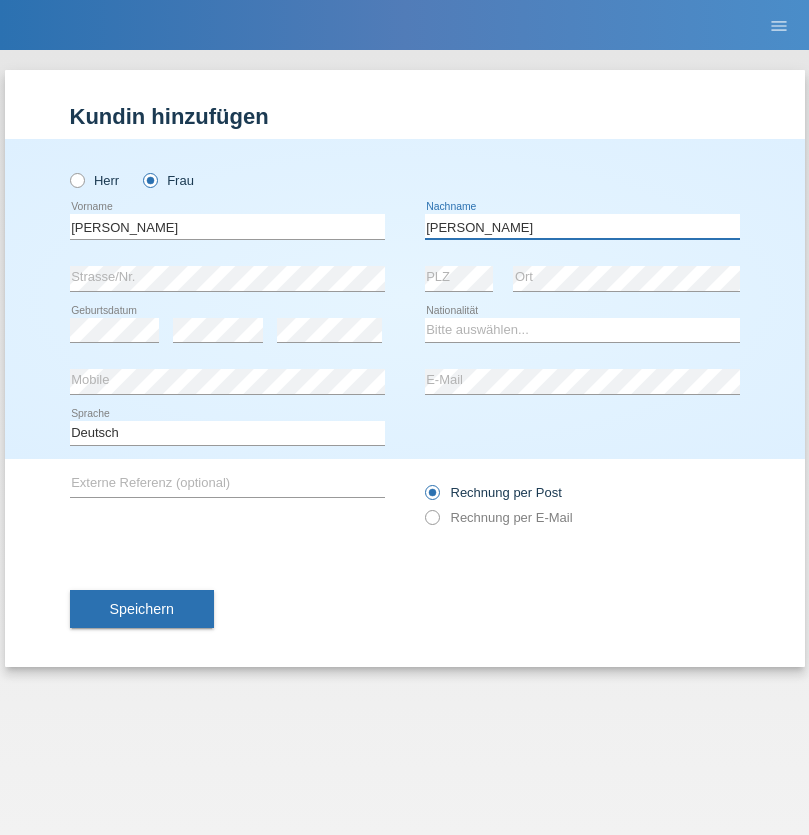 type on "[PERSON_NAME]" 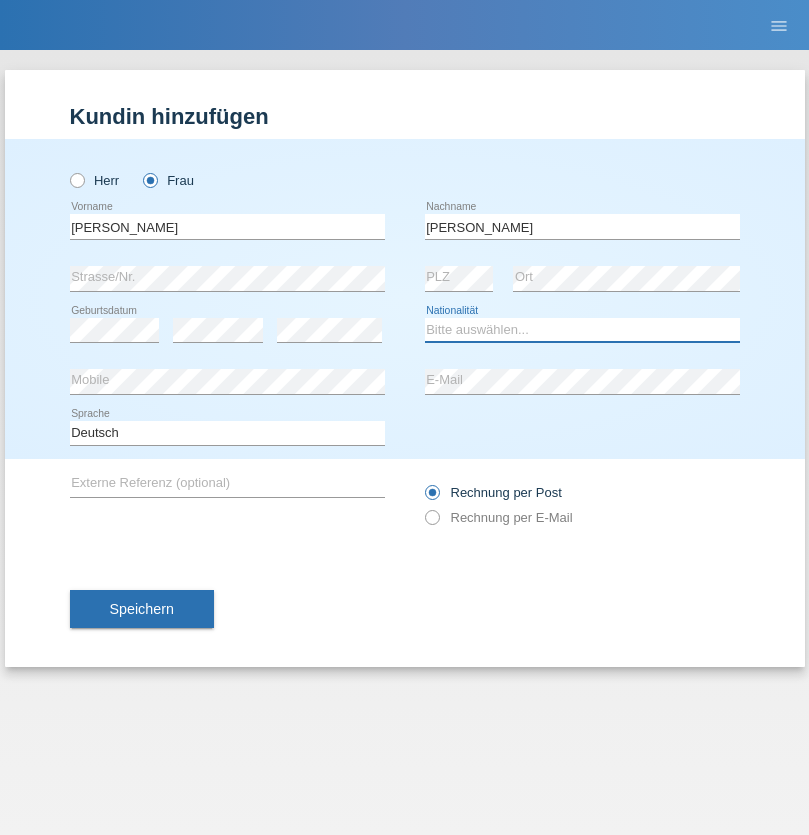 select on "CV" 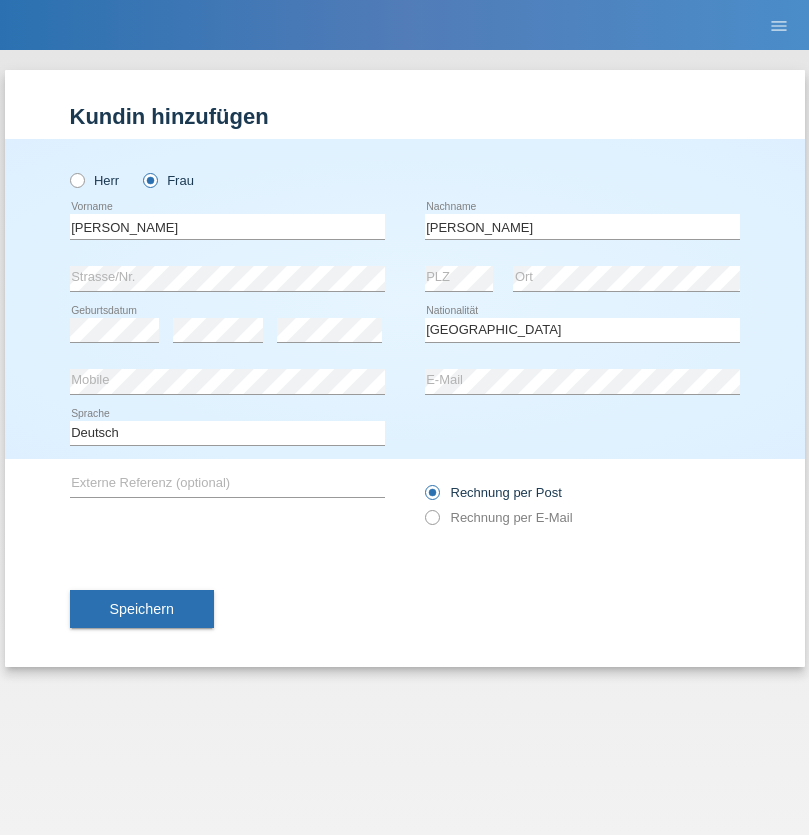select on "C" 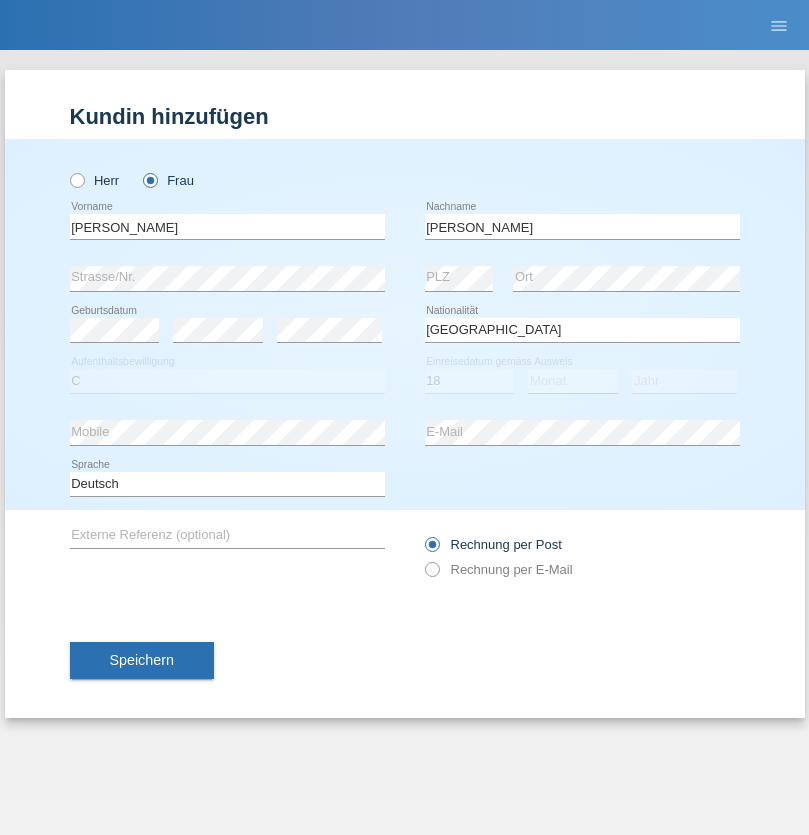 select on "08" 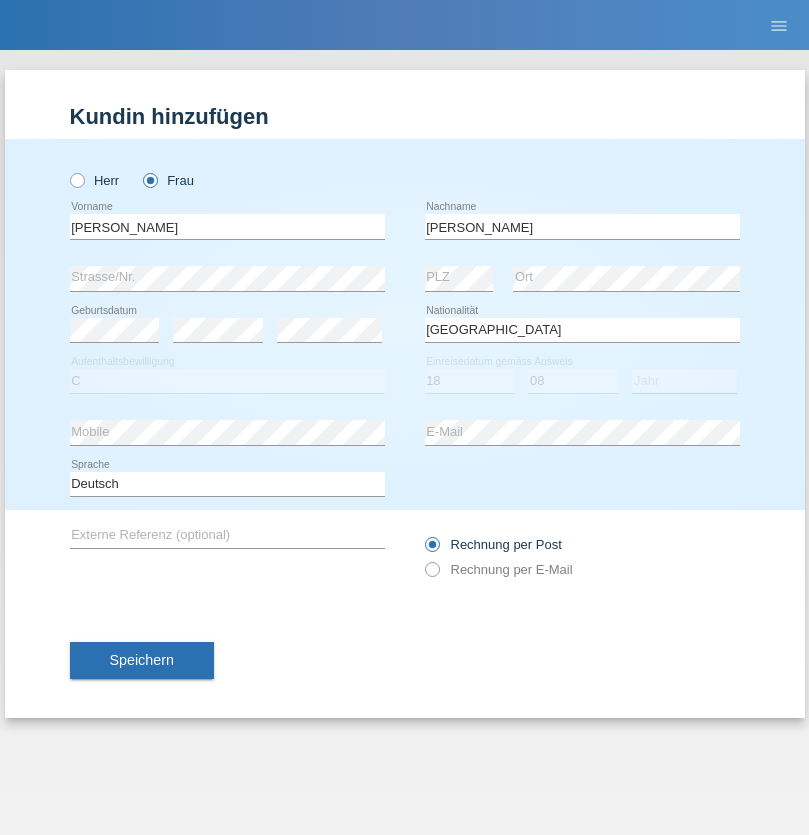 select on "2015" 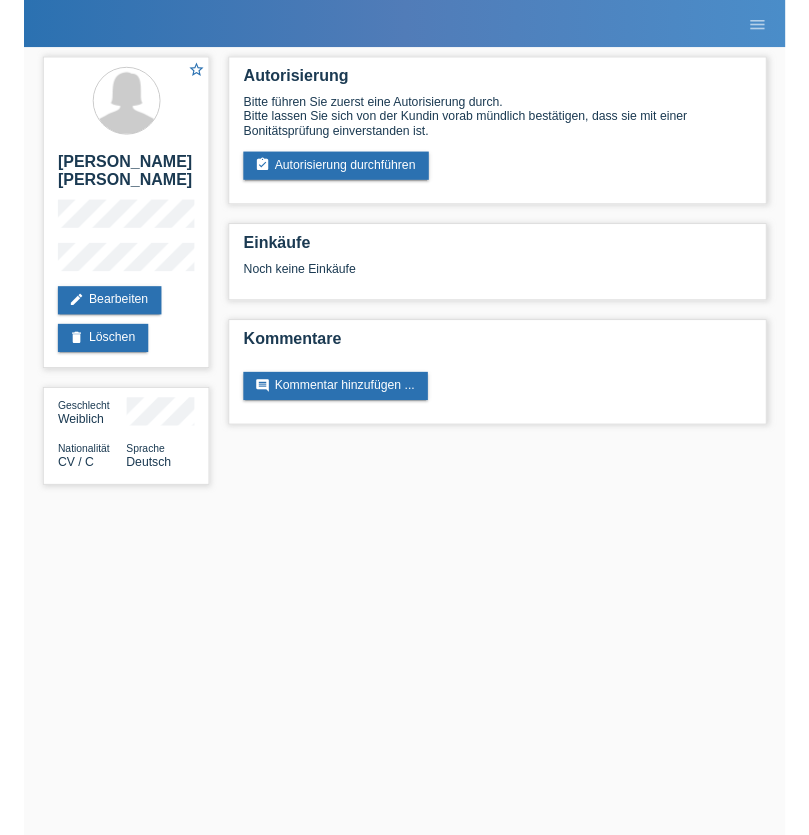 scroll, scrollTop: 0, scrollLeft: 0, axis: both 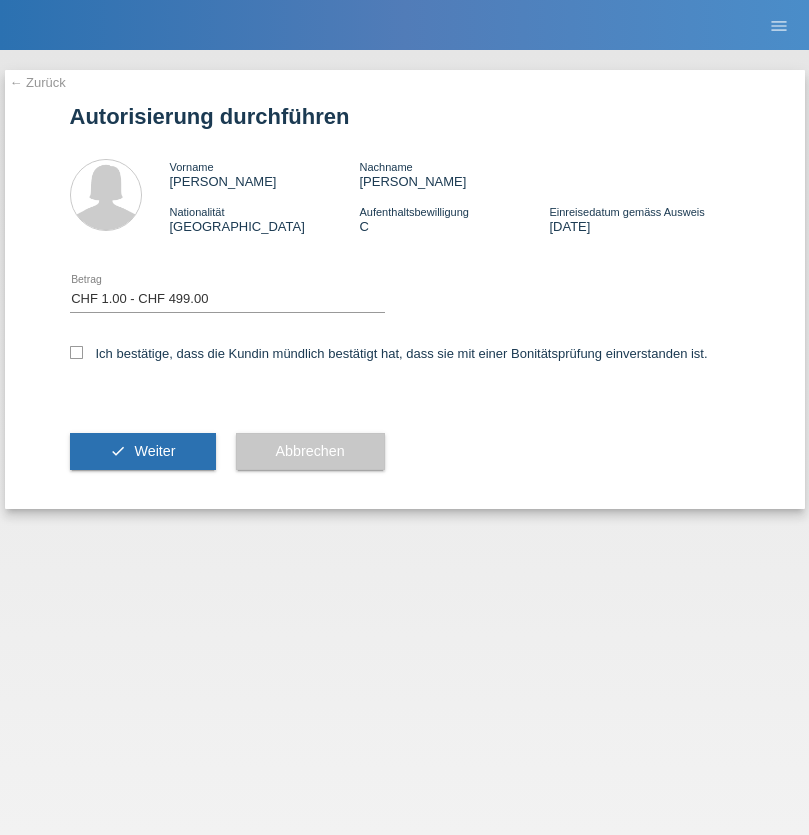 select on "1" 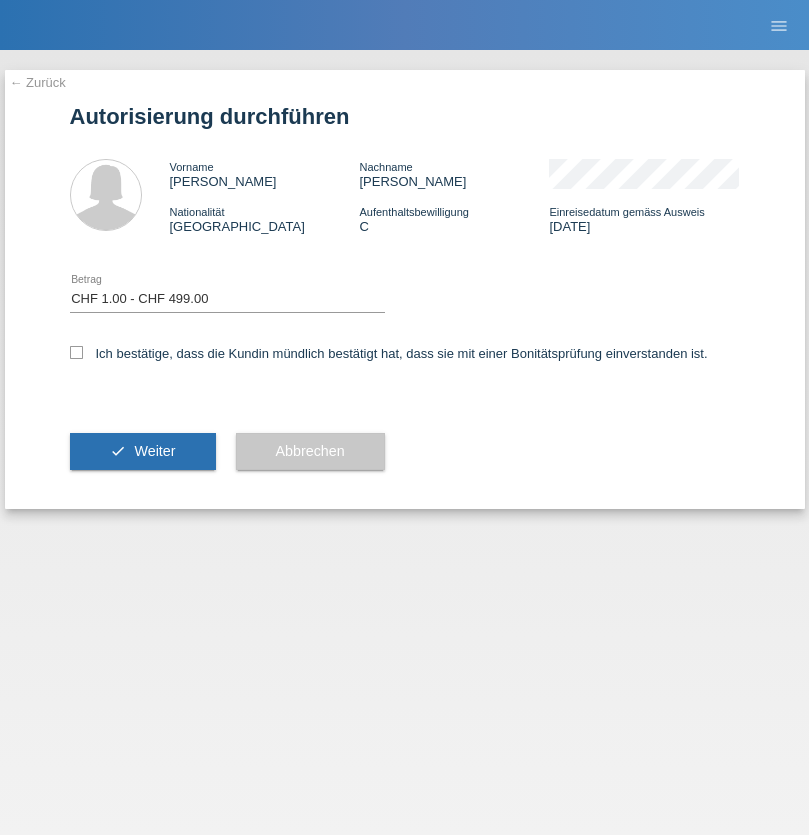 checkbox on "true" 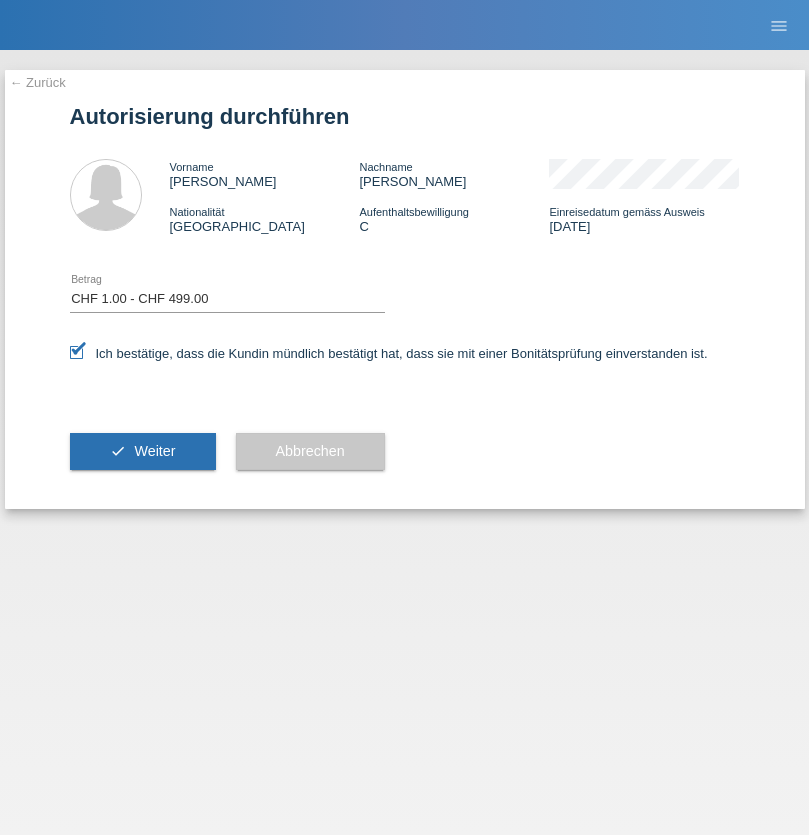 scroll, scrollTop: 0, scrollLeft: 0, axis: both 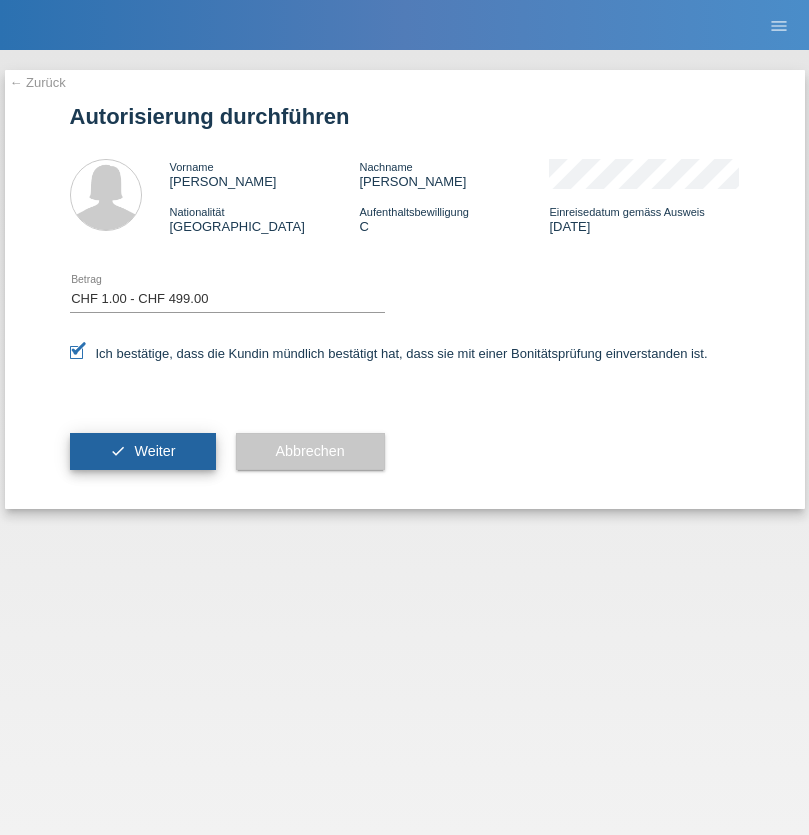 click on "Weiter" at bounding box center [154, 451] 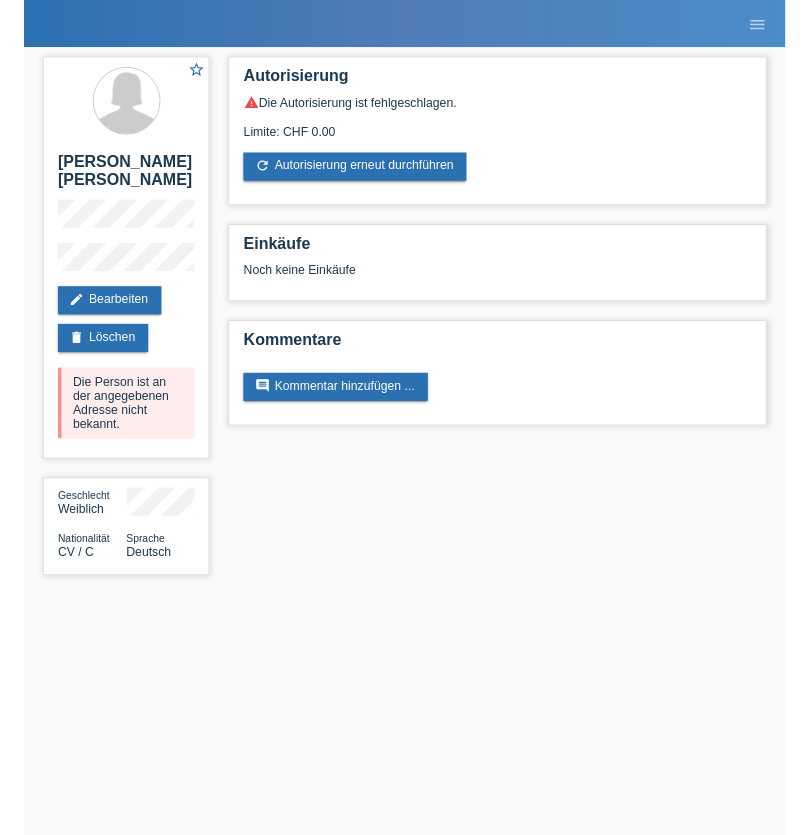 scroll, scrollTop: 0, scrollLeft: 0, axis: both 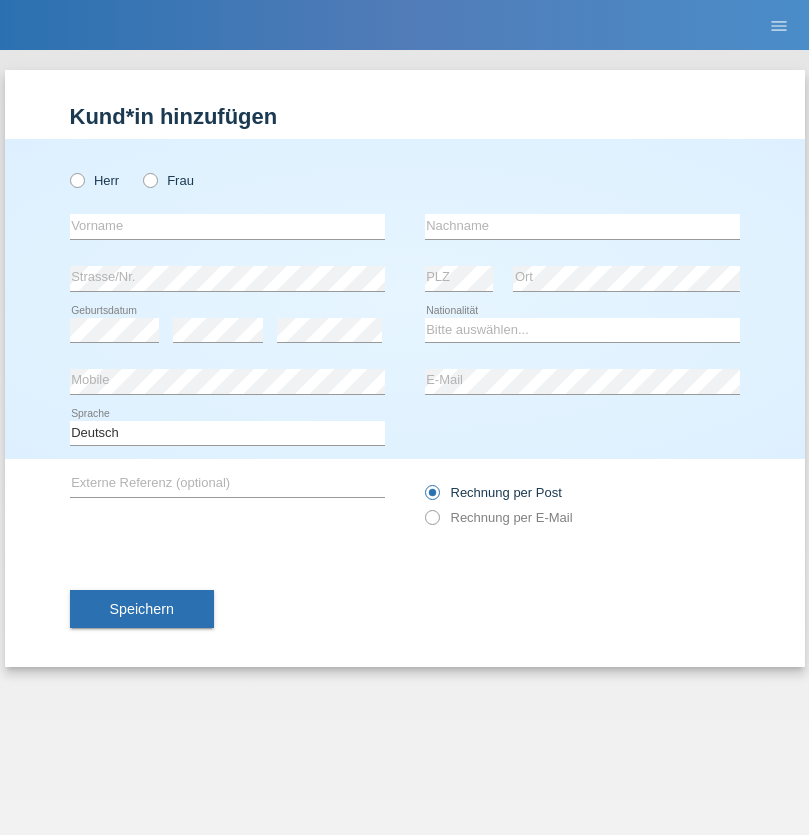 radio on "true" 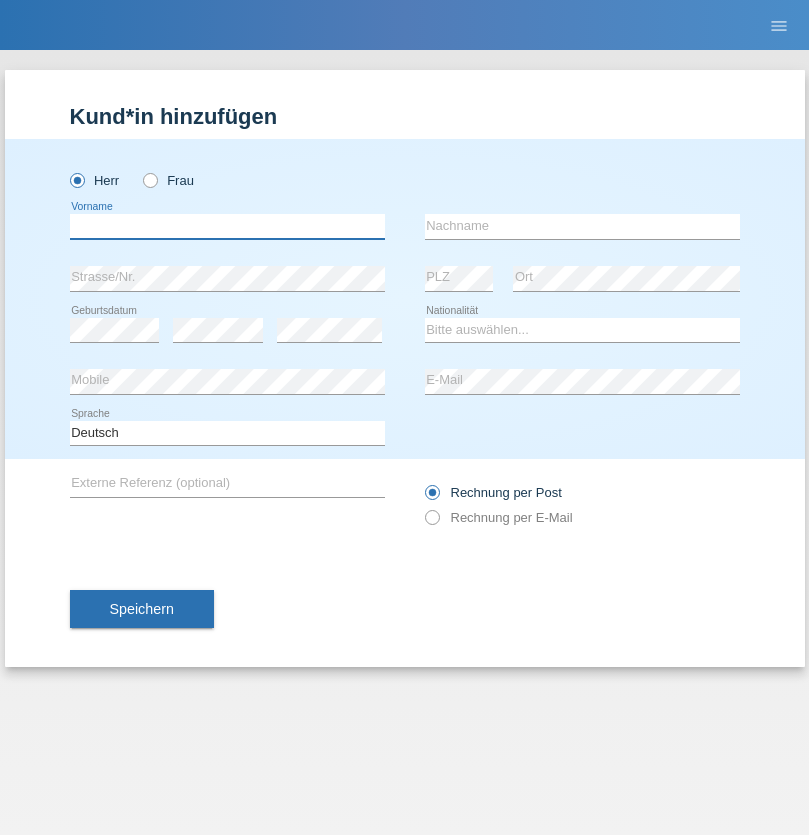 click at bounding box center (227, 226) 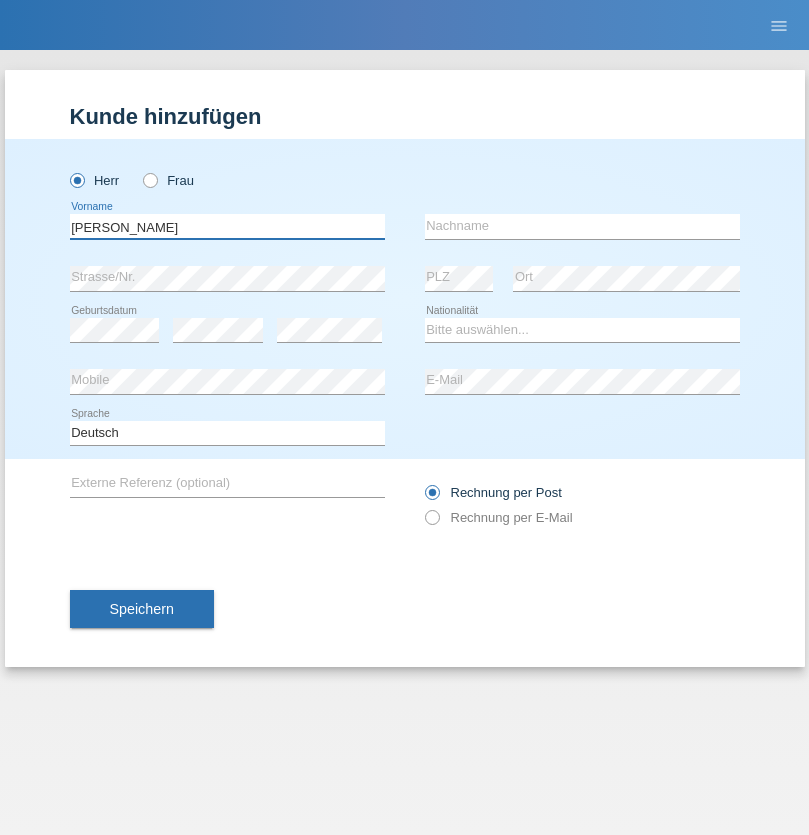 type on "Slawomir" 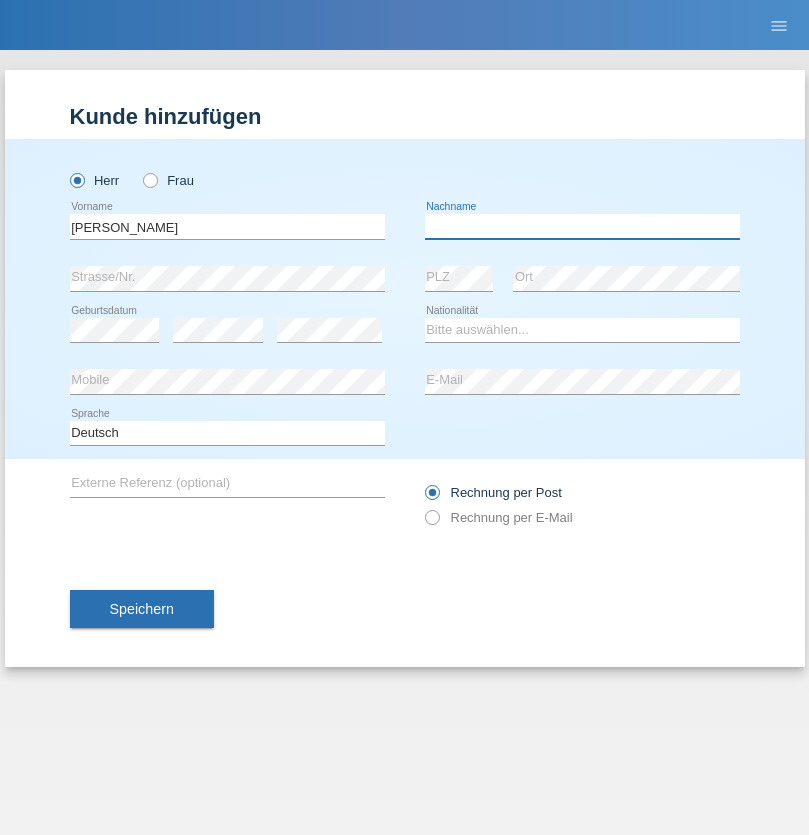 click at bounding box center (582, 226) 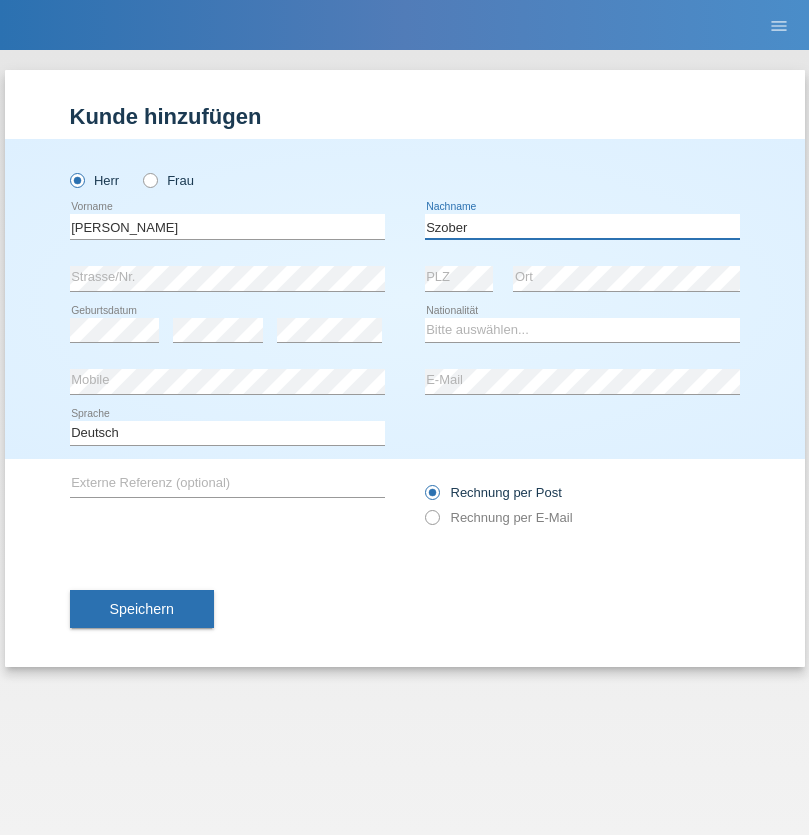 type on "Szober" 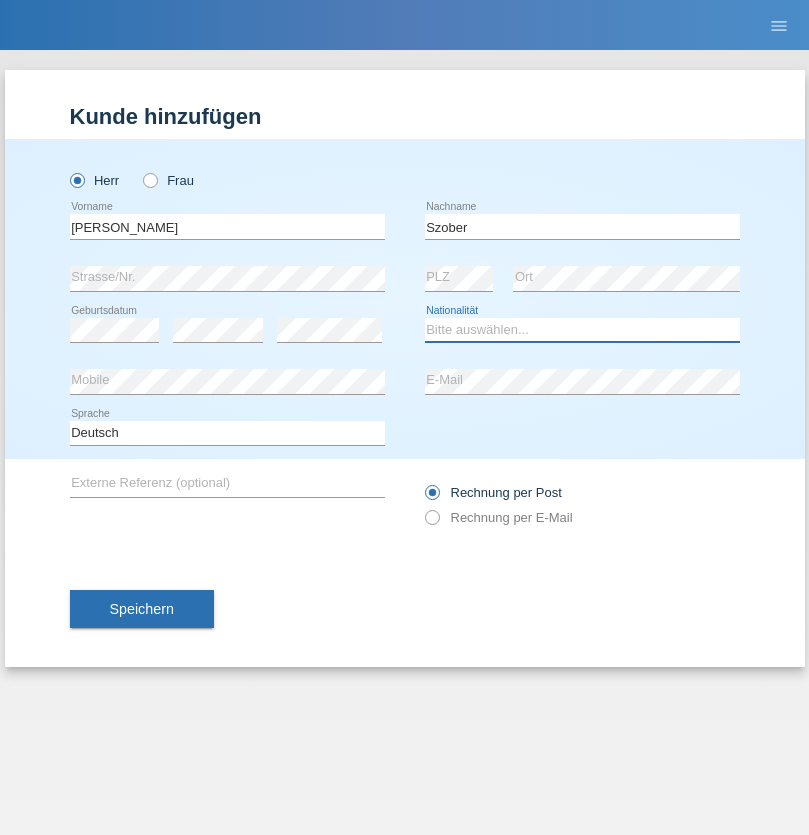 select on "PL" 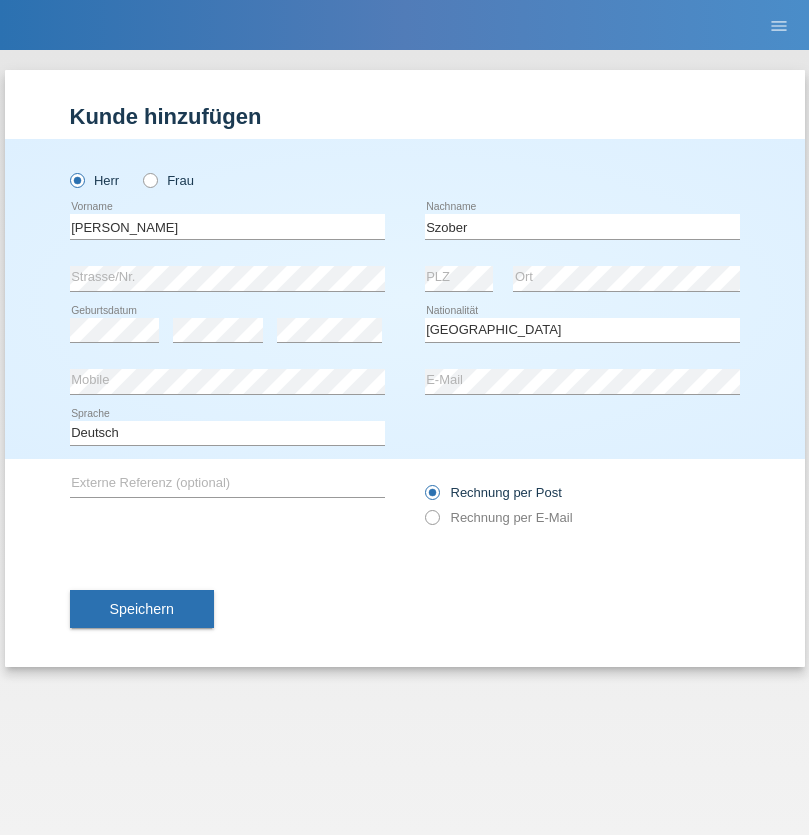 select on "C" 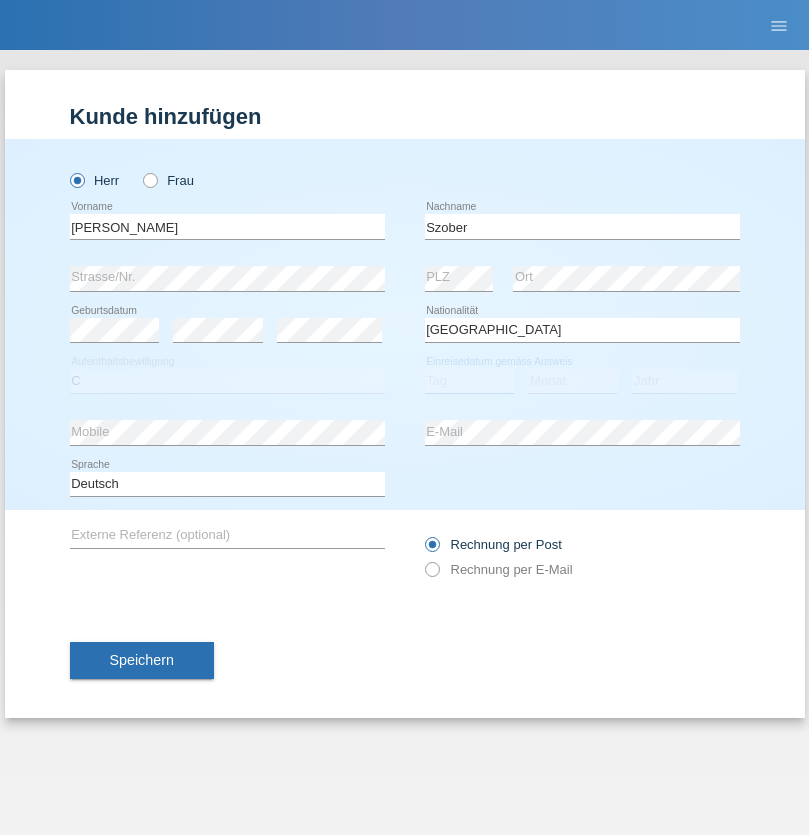 select on "01" 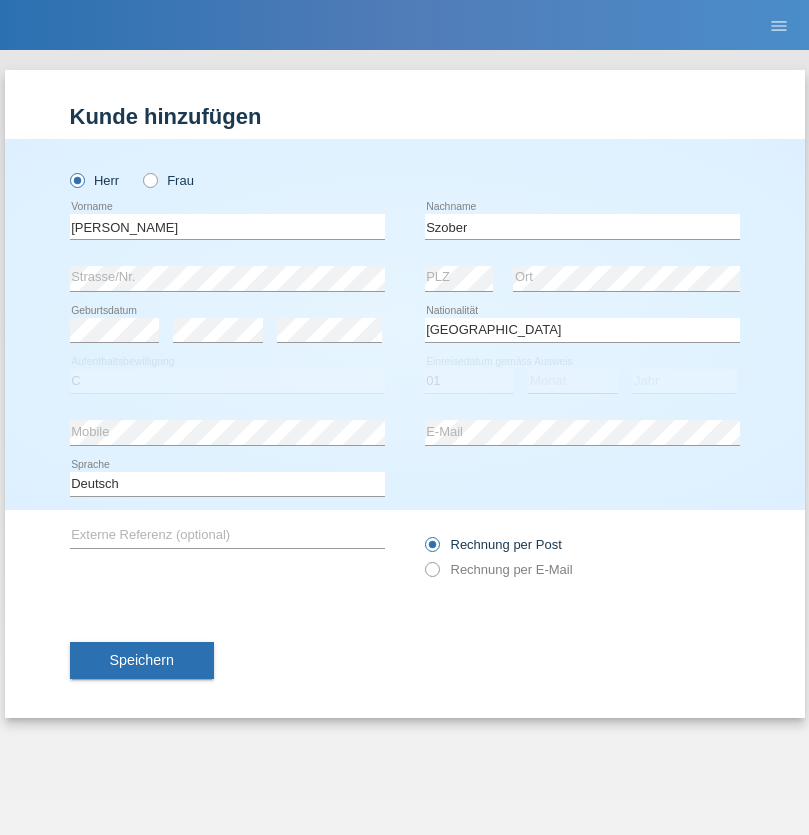 select on "05" 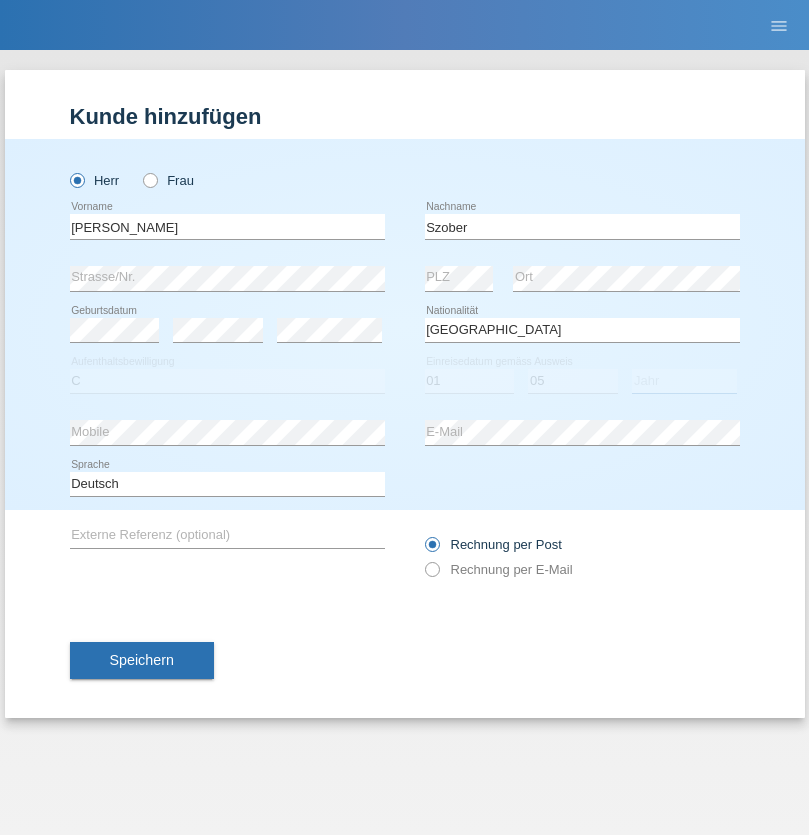 select on "2021" 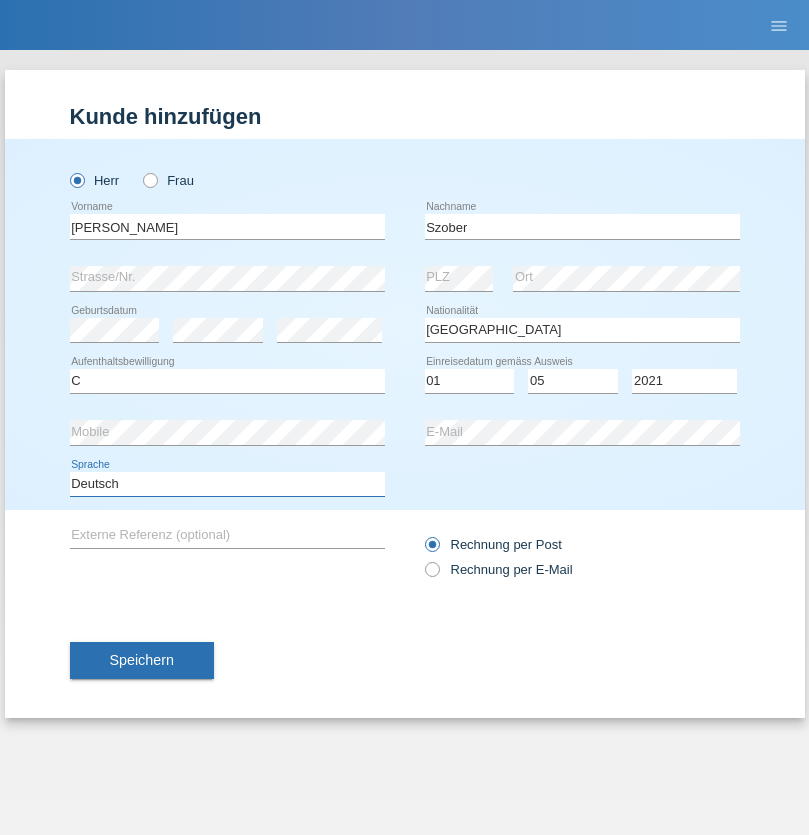 select on "en" 